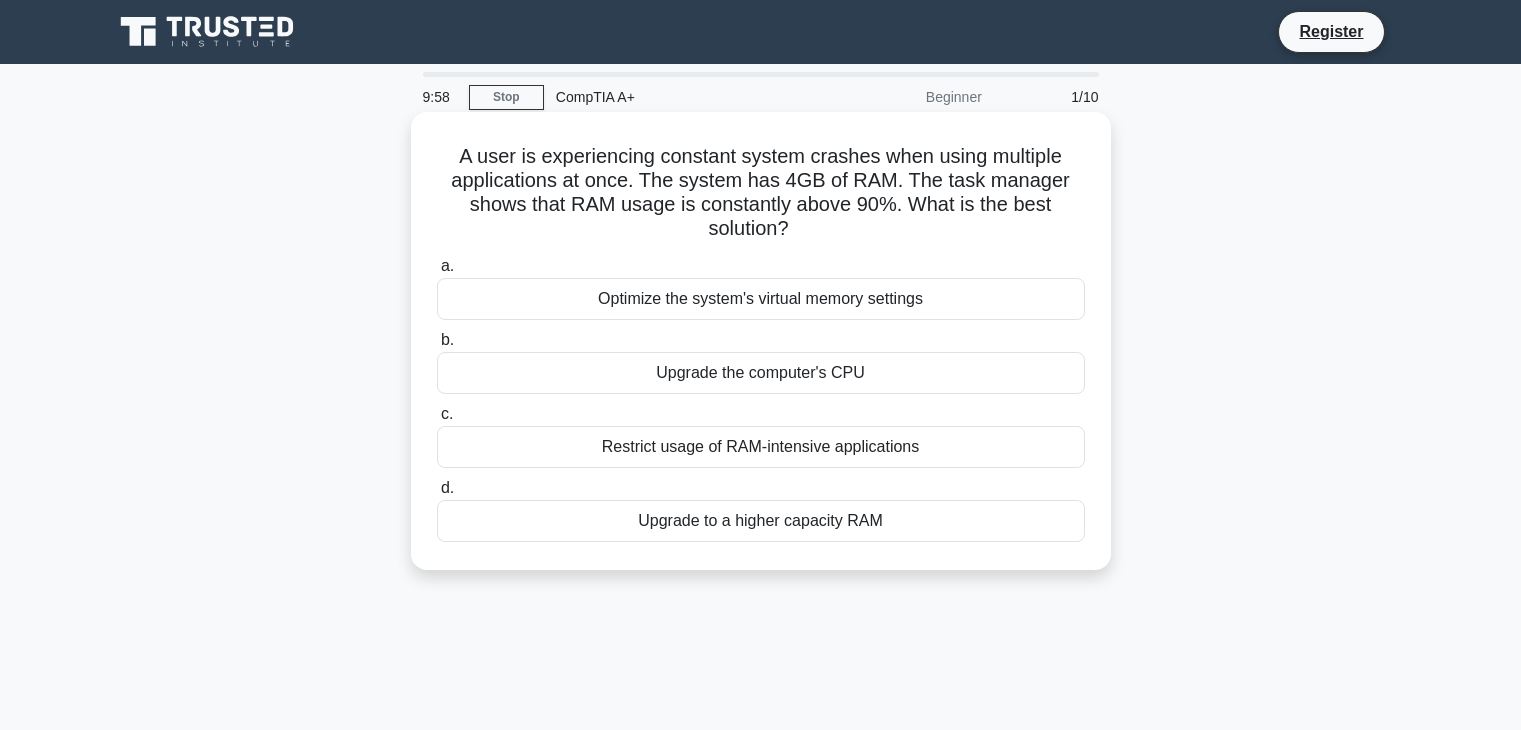 scroll, scrollTop: 0, scrollLeft: 0, axis: both 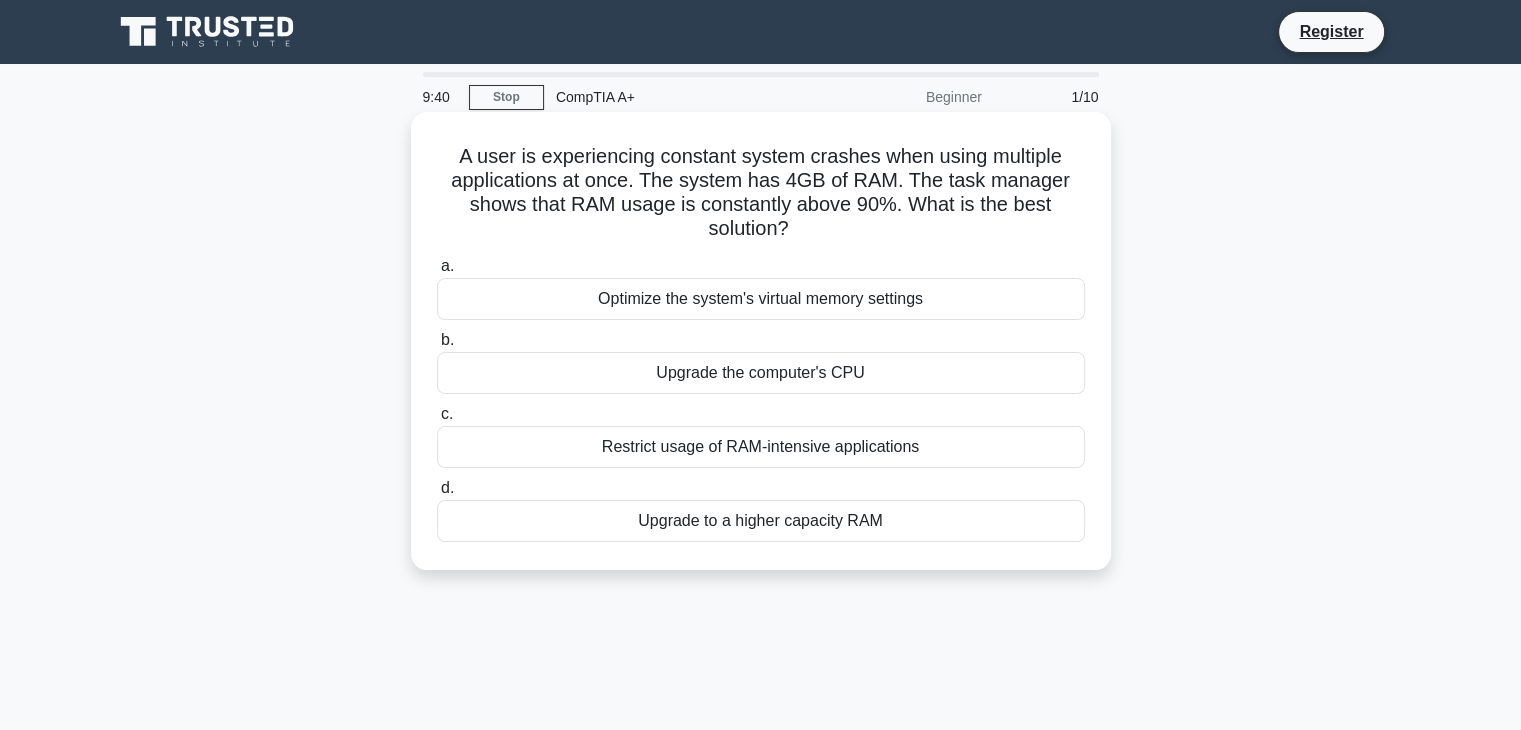 click on "Optimize the system's virtual memory settings" at bounding box center (761, 299) 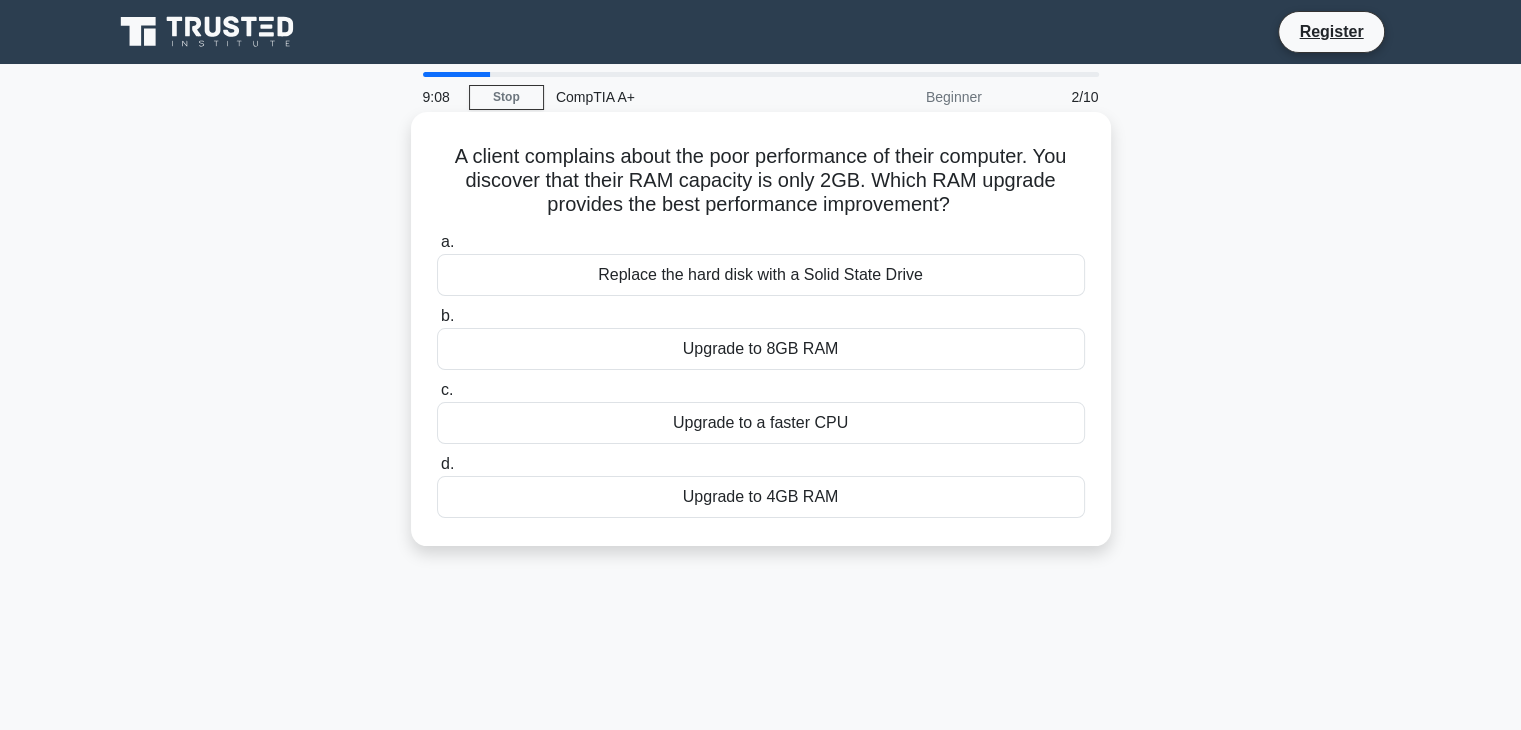 click on "Upgrade to a faster CPU" at bounding box center [761, 423] 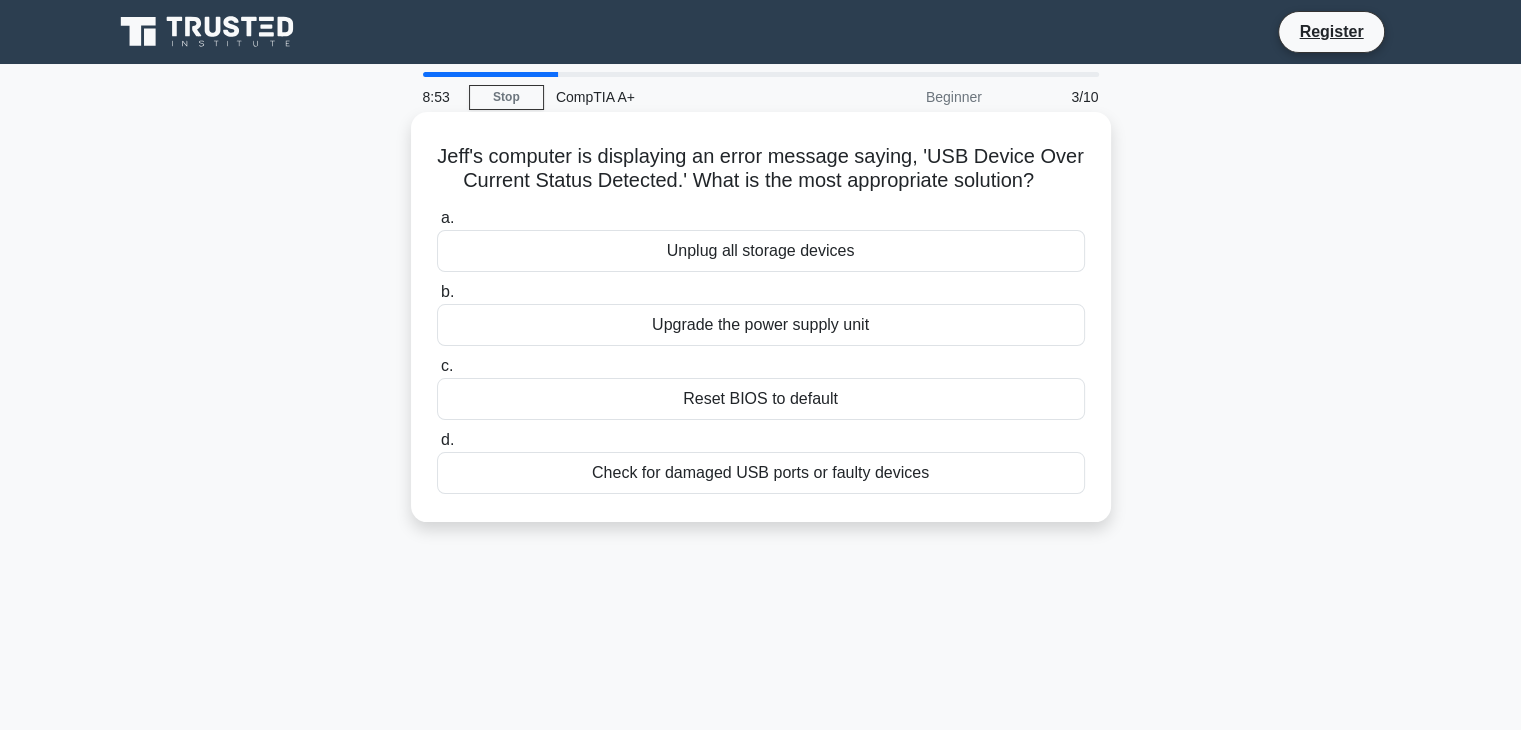 click on "Check for damaged USB ports or faulty devices" at bounding box center [761, 473] 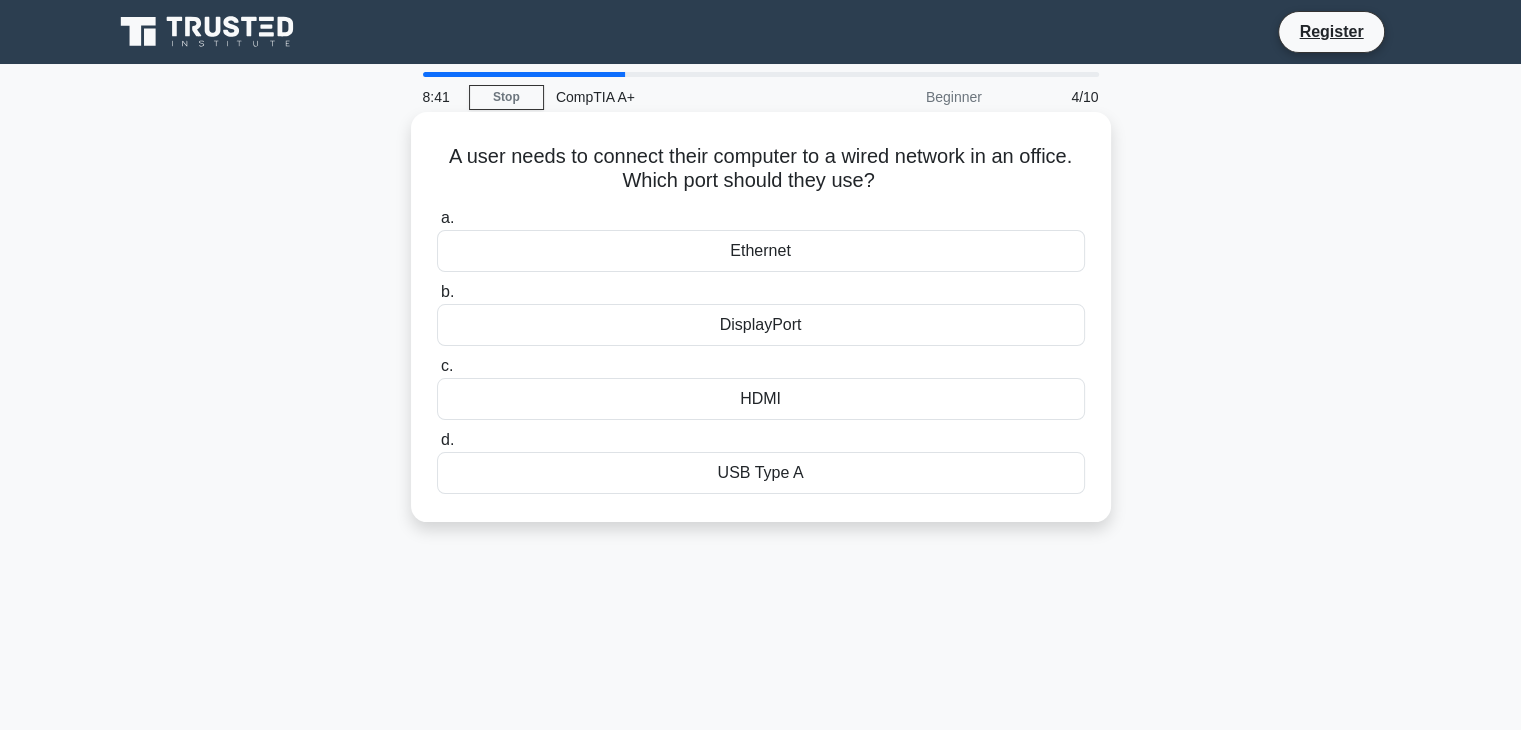 click on "Ethernet" at bounding box center (761, 251) 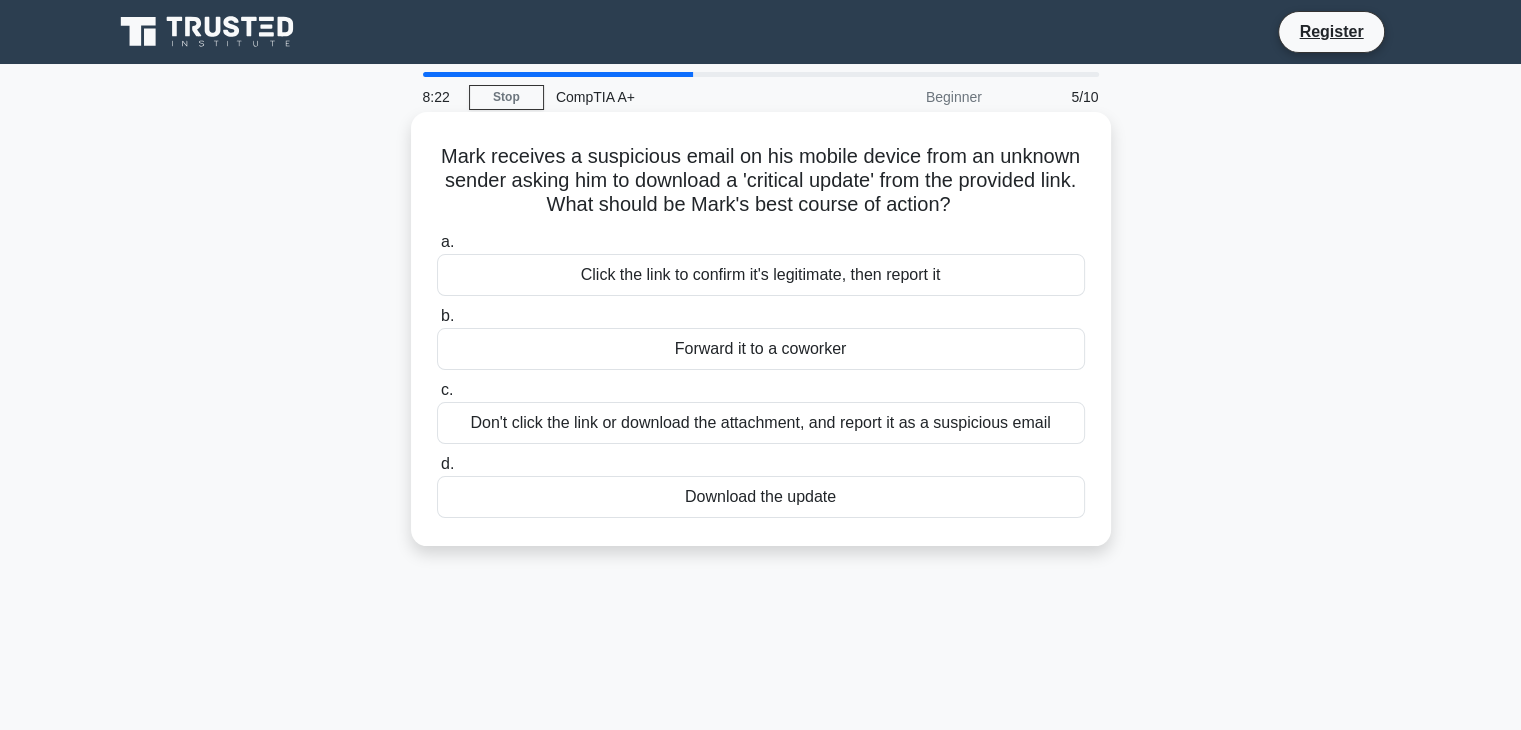 click on "Don't click the link or download the attachment, and report it as a suspicious email" at bounding box center [761, 423] 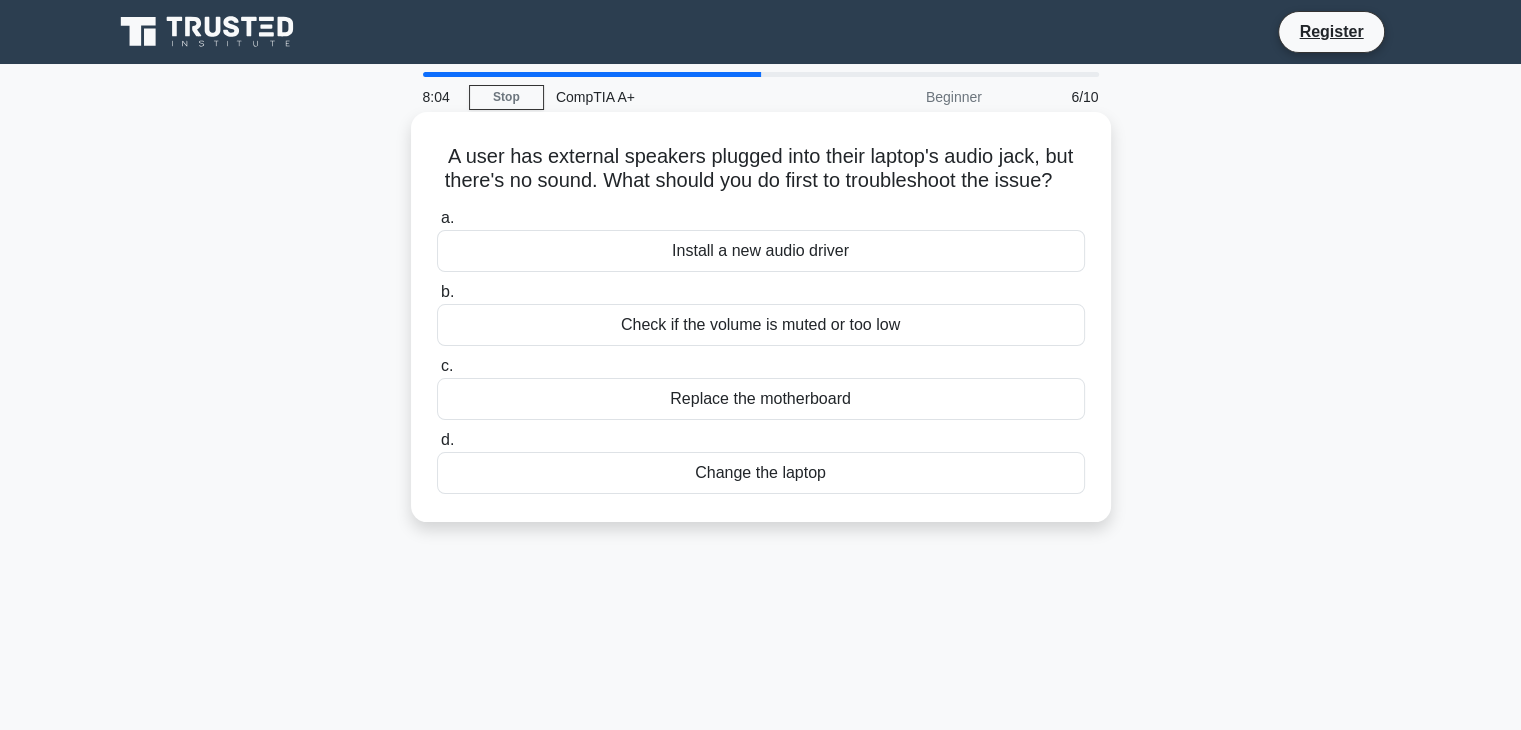 click on "Check if the volume is muted or too low" at bounding box center [761, 325] 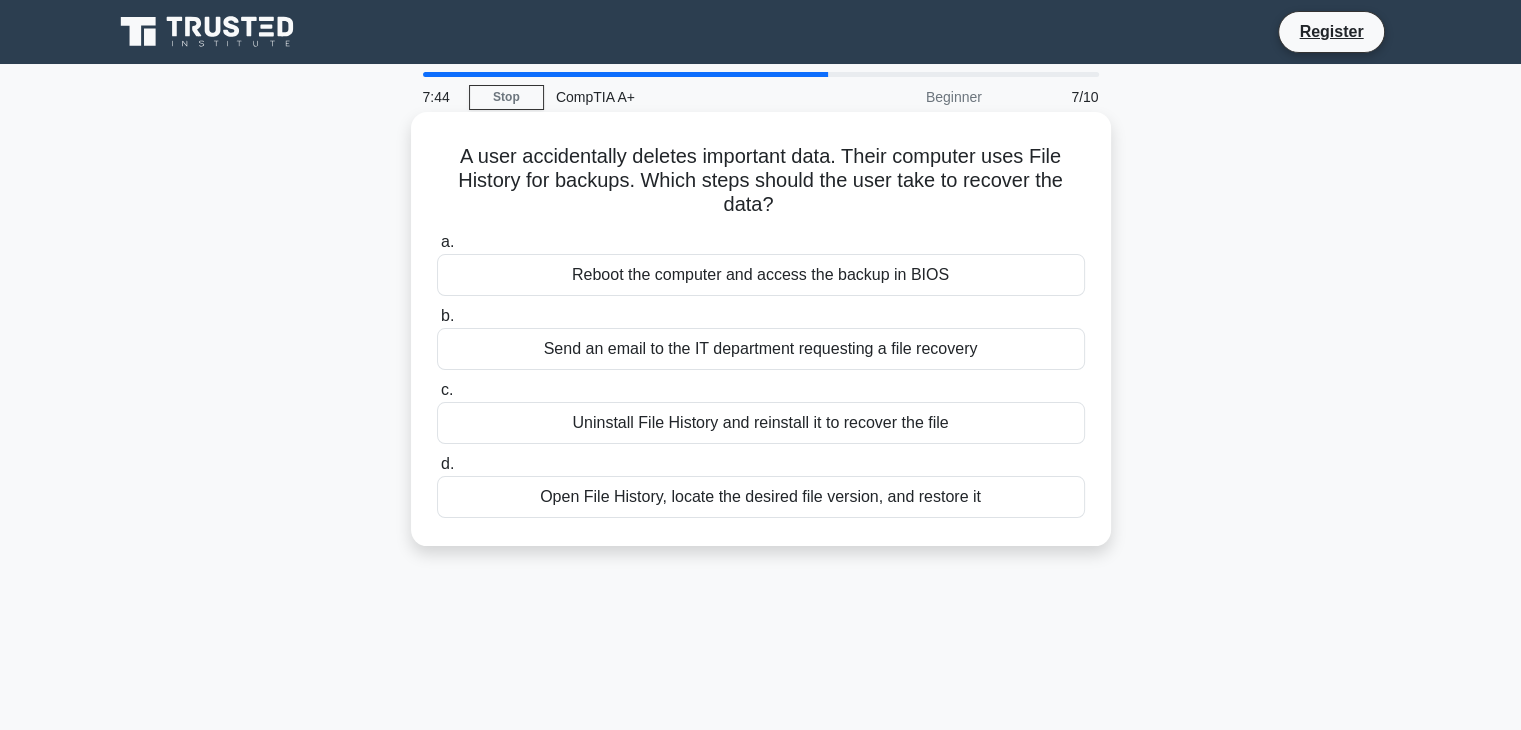 click on "Open File History, locate the desired file version, and restore it" at bounding box center [761, 497] 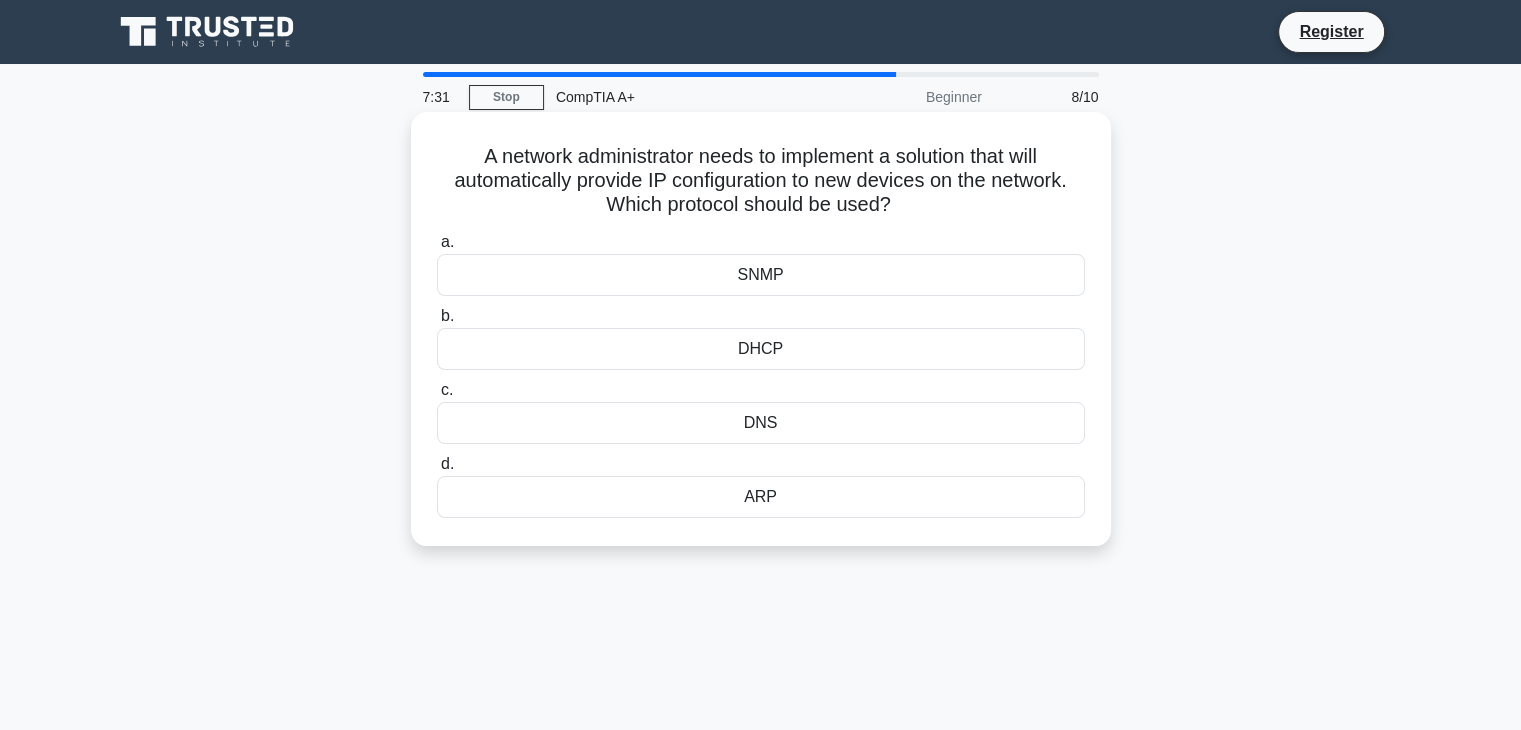 click on "DNS" at bounding box center (761, 423) 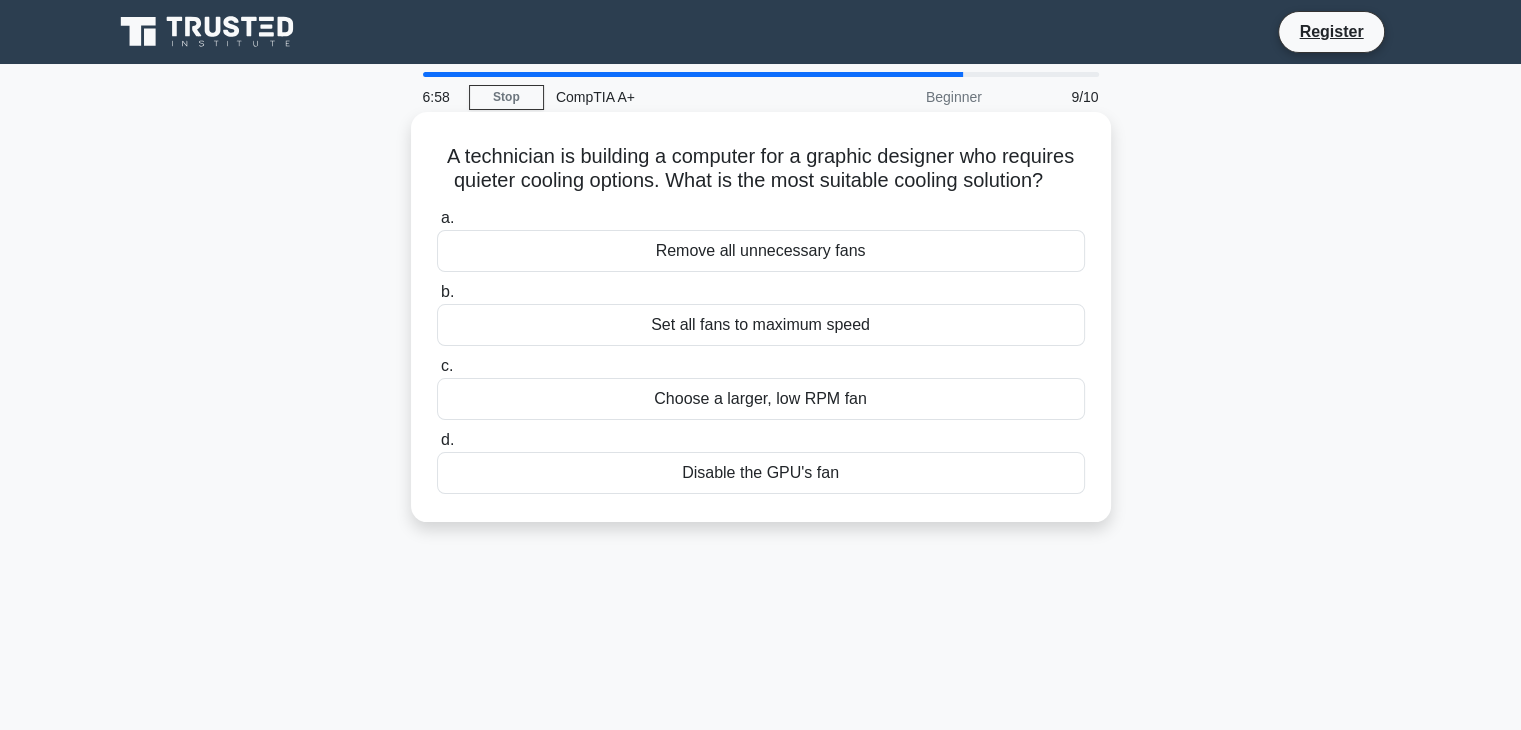 click on "Choose a larger, low RPM fan" at bounding box center (761, 399) 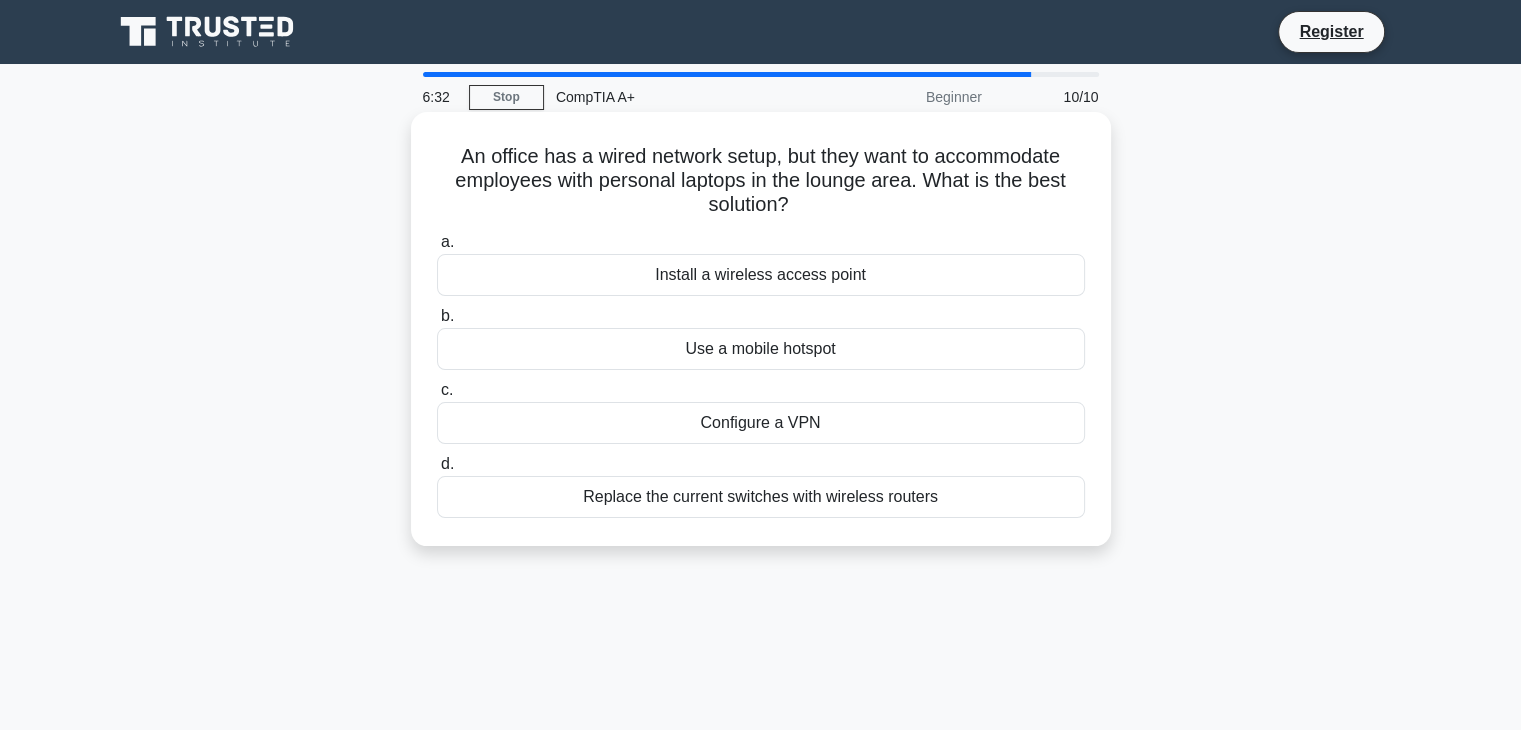 click on "Replace the current switches with wireless routers" at bounding box center [761, 497] 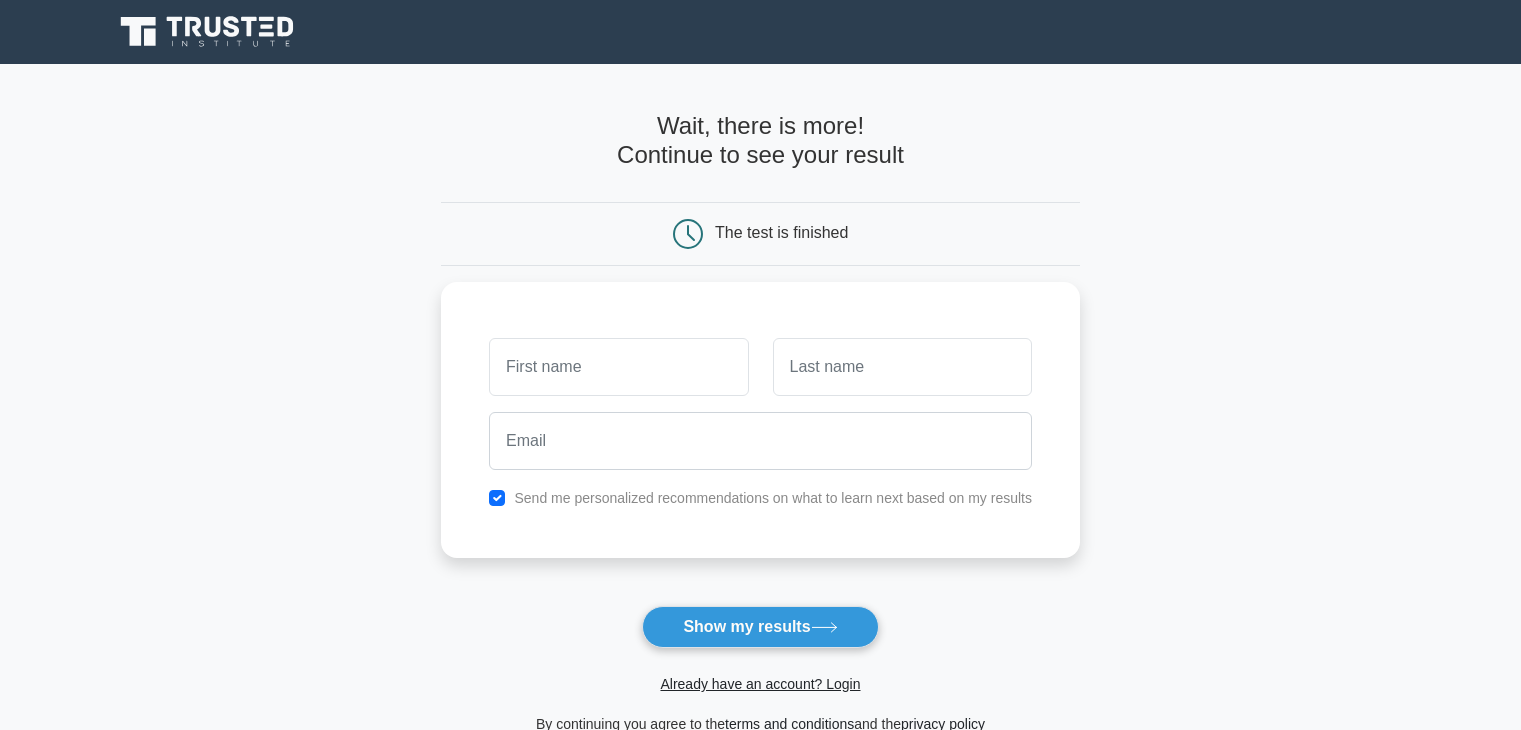 scroll, scrollTop: 0, scrollLeft: 0, axis: both 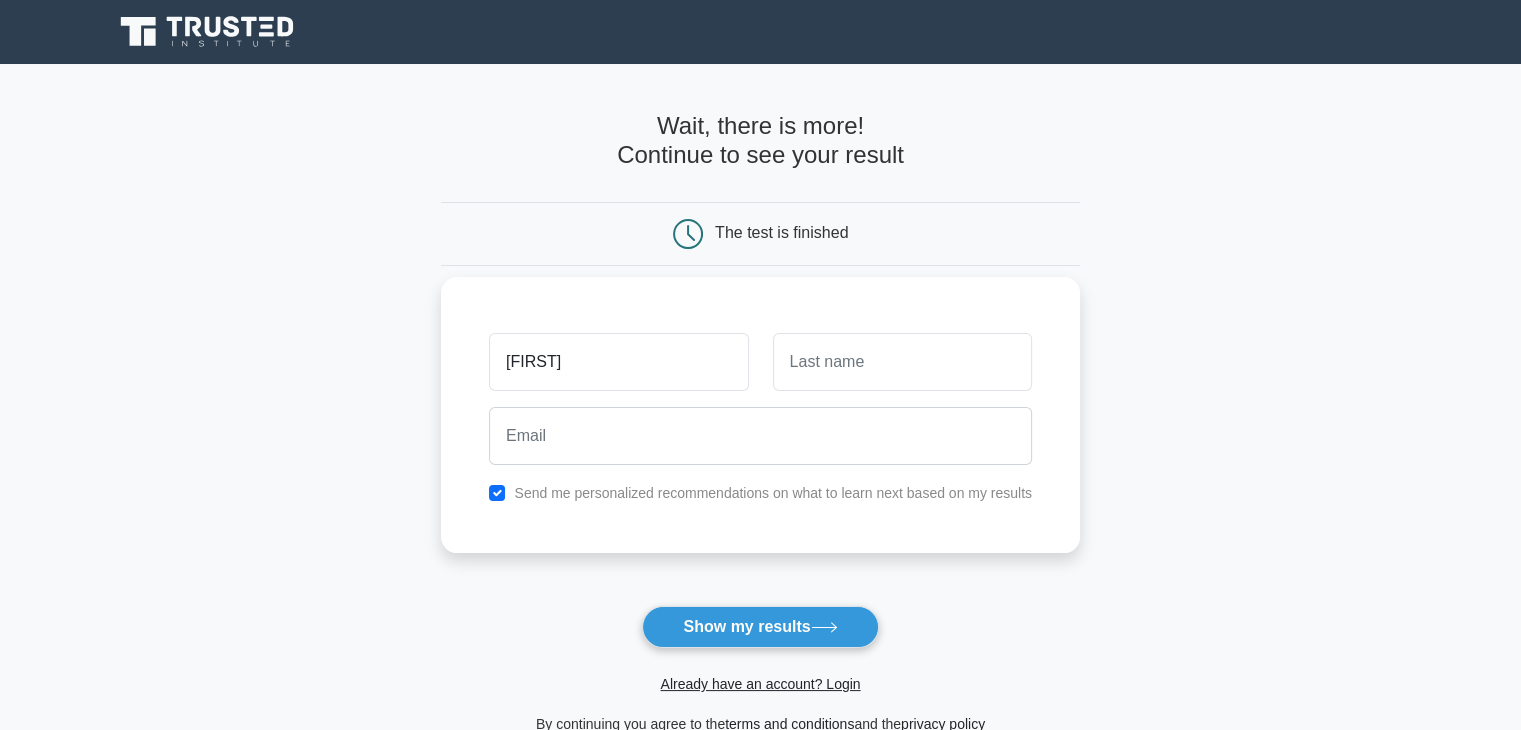 type on "Ashvinder" 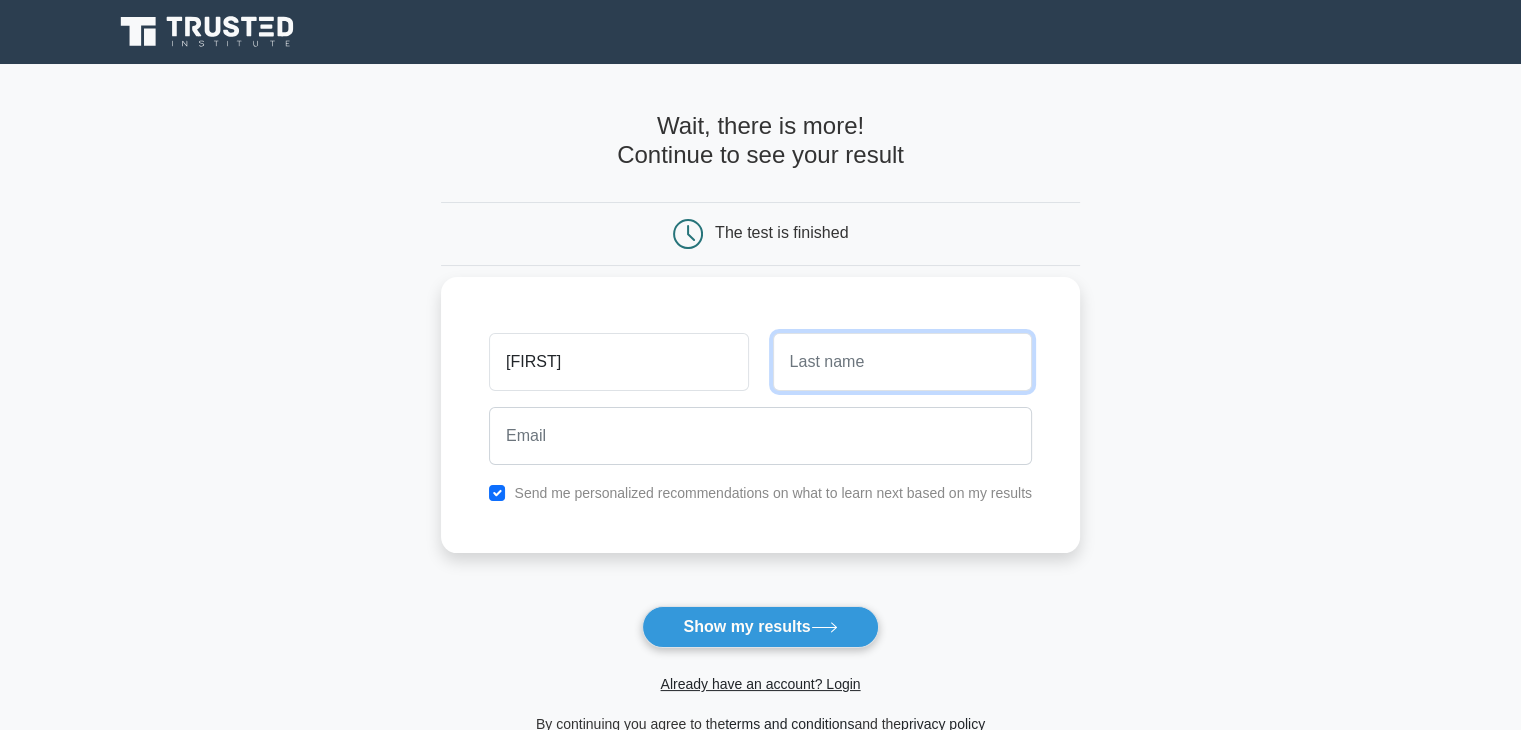 click at bounding box center [902, 362] 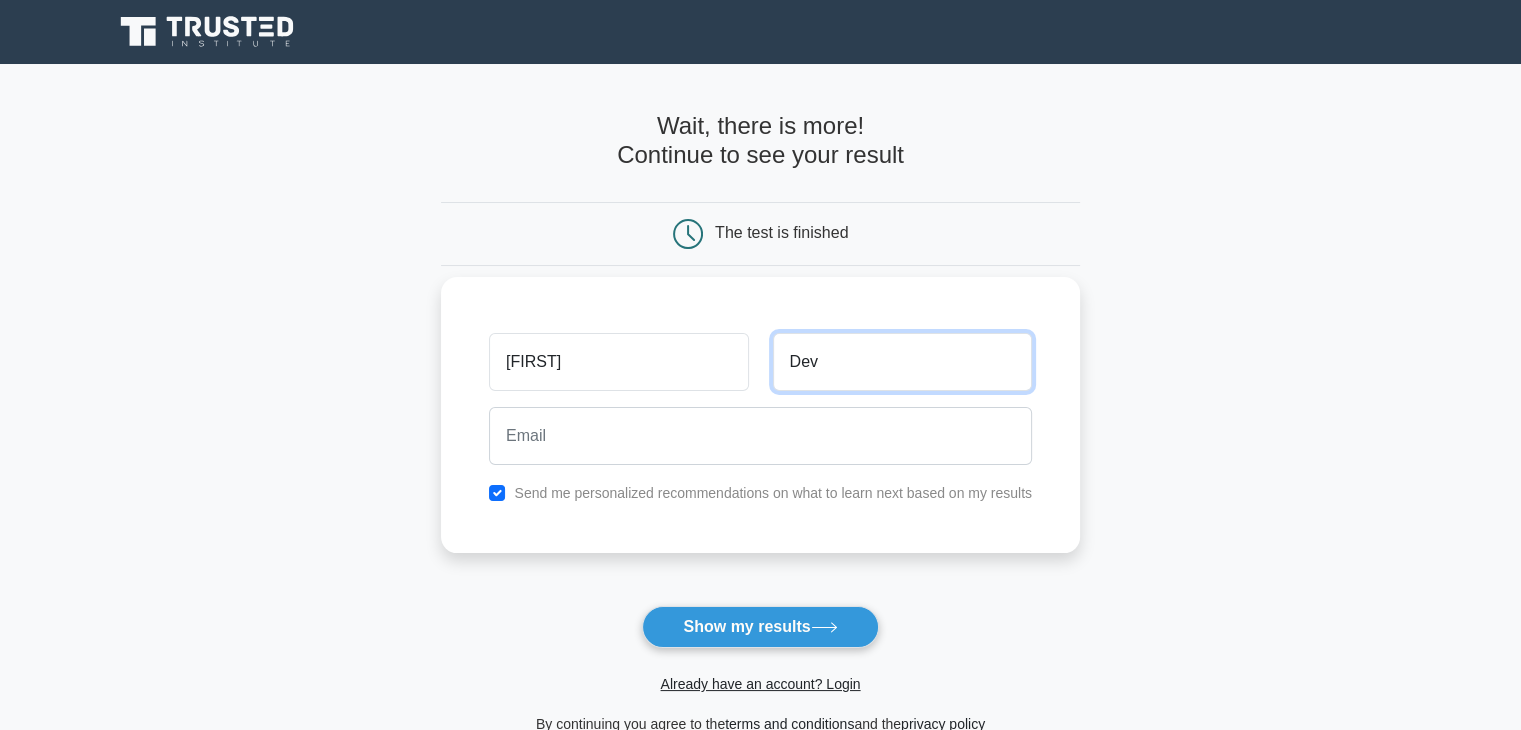 type on "Dev" 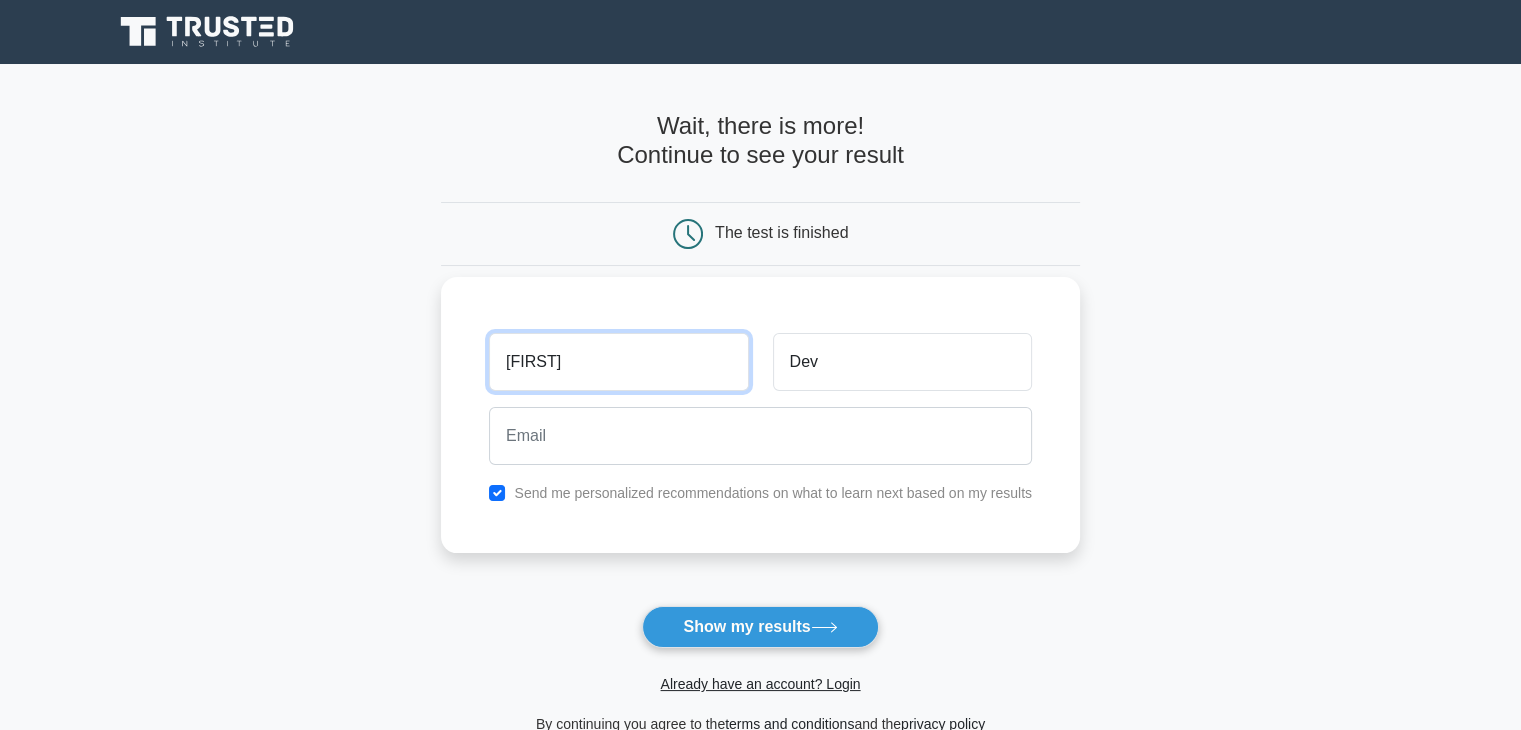 click on "Ashvinder" at bounding box center (618, 362) 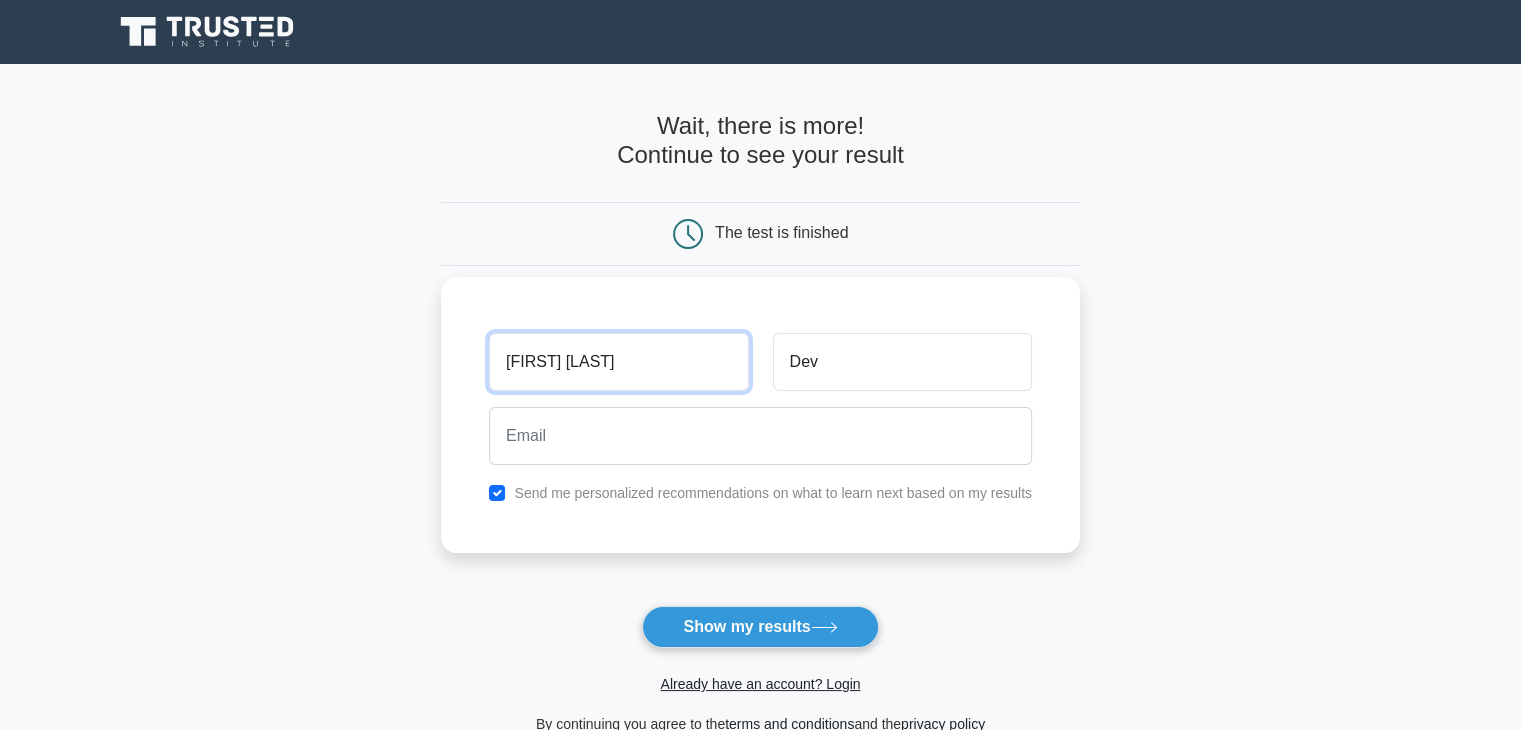 type on "[FIRST] [LAST]" 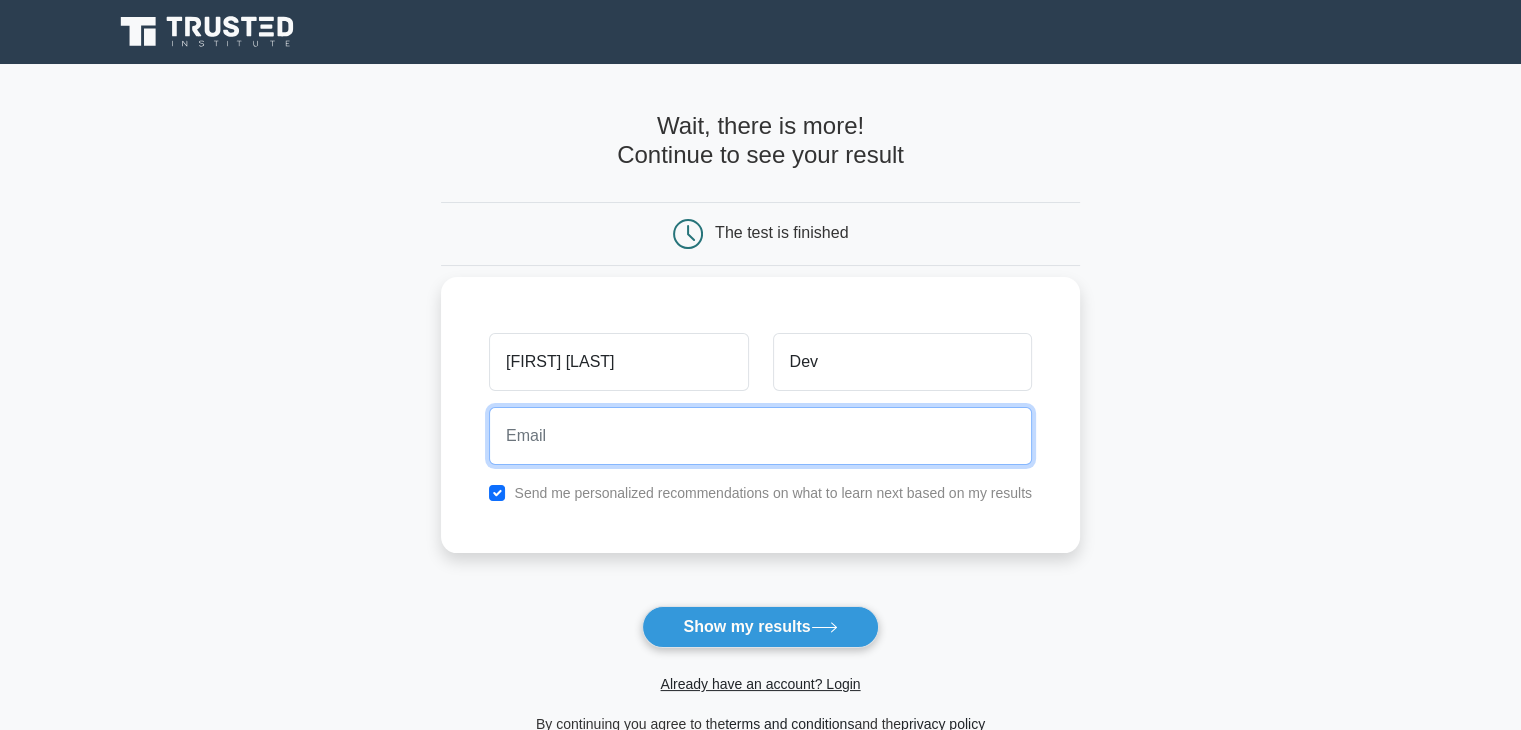 click at bounding box center (760, 436) 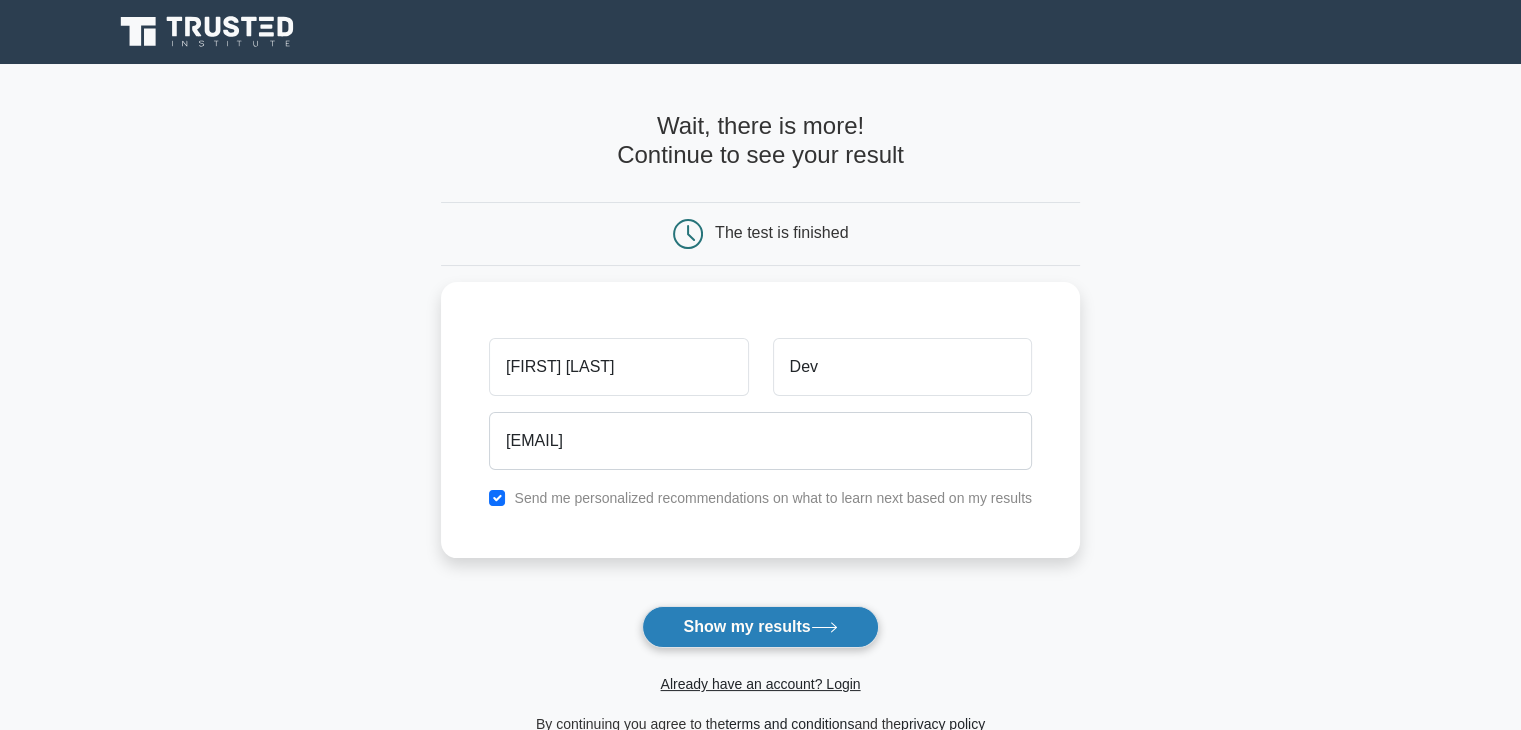 click on "Show my results" at bounding box center (760, 627) 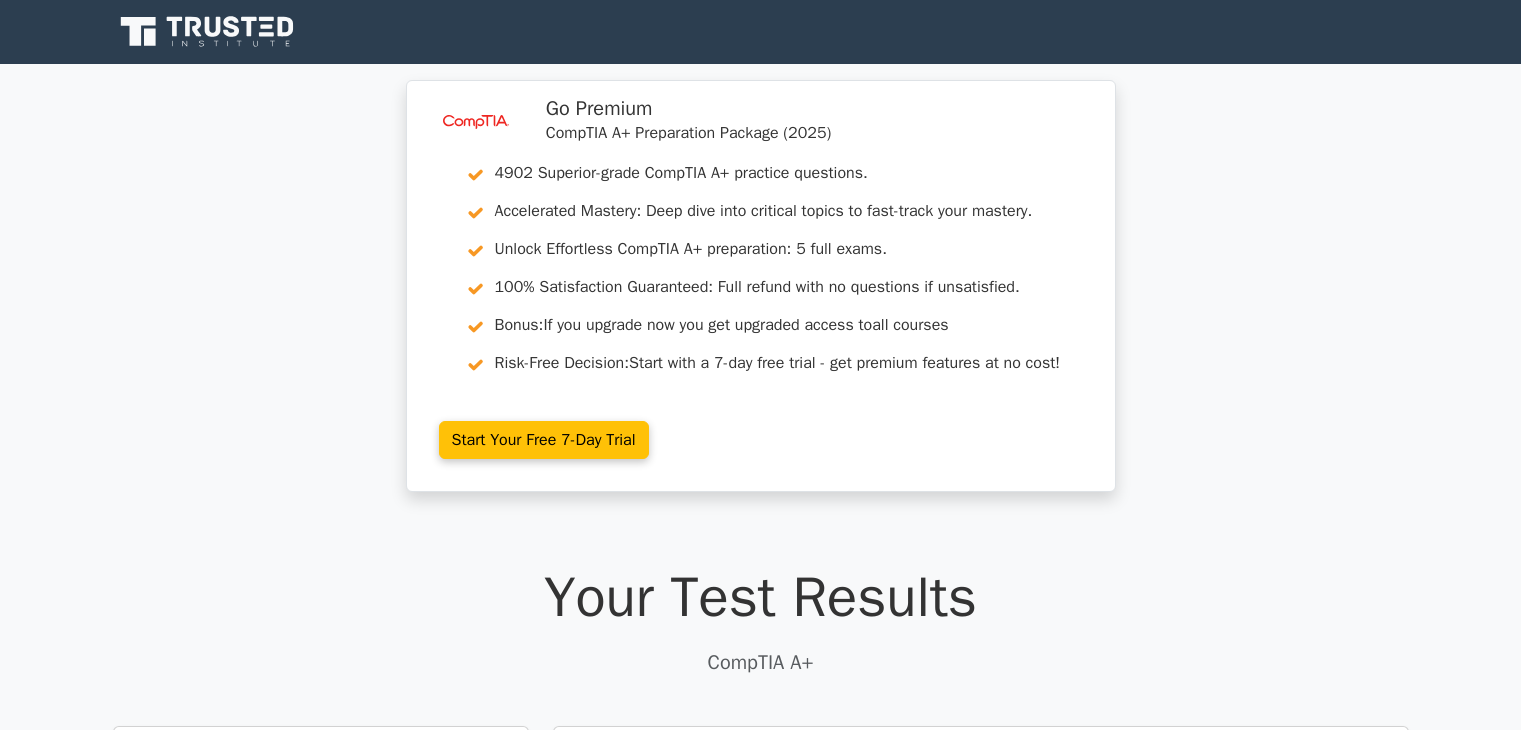scroll, scrollTop: 0, scrollLeft: 0, axis: both 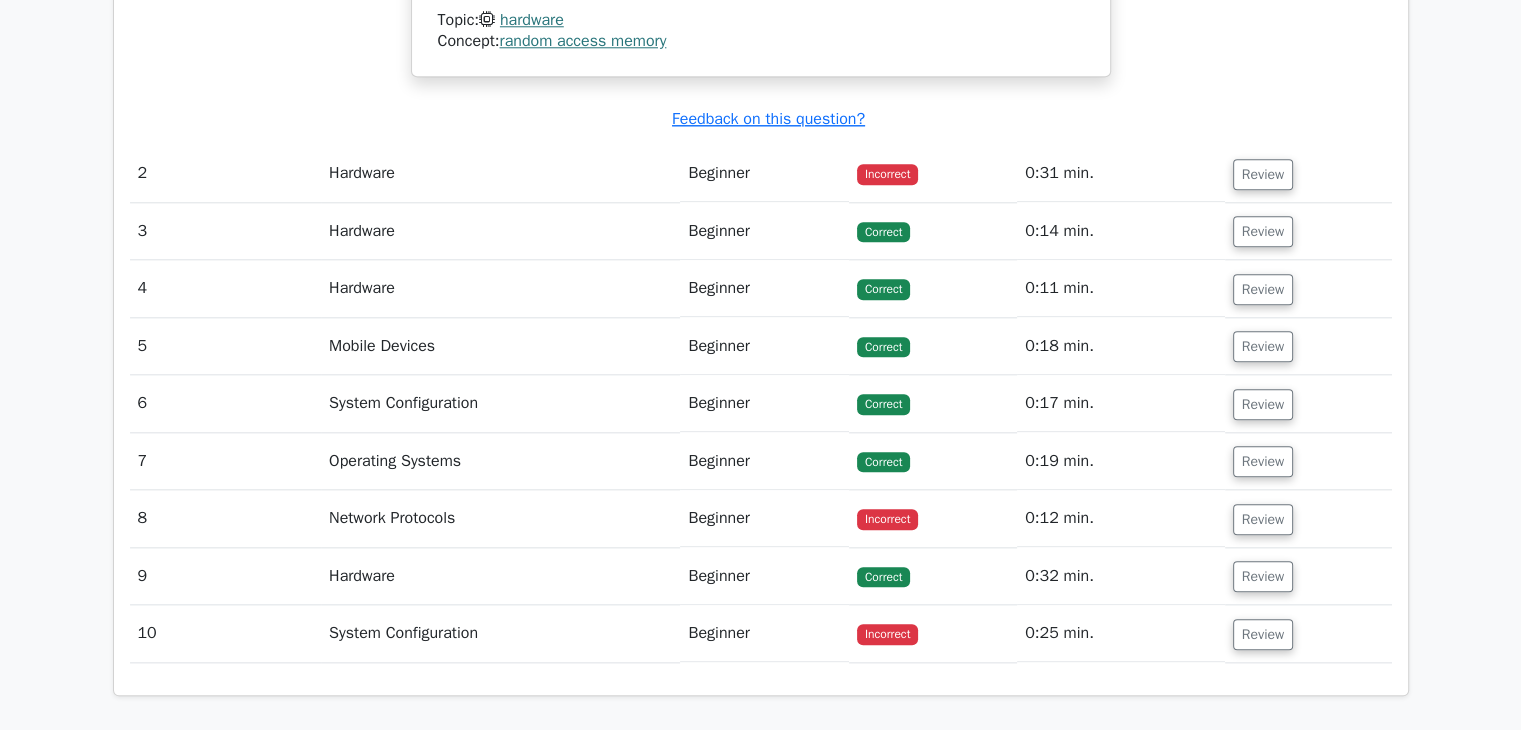 click on "Beginner" at bounding box center [764, 633] 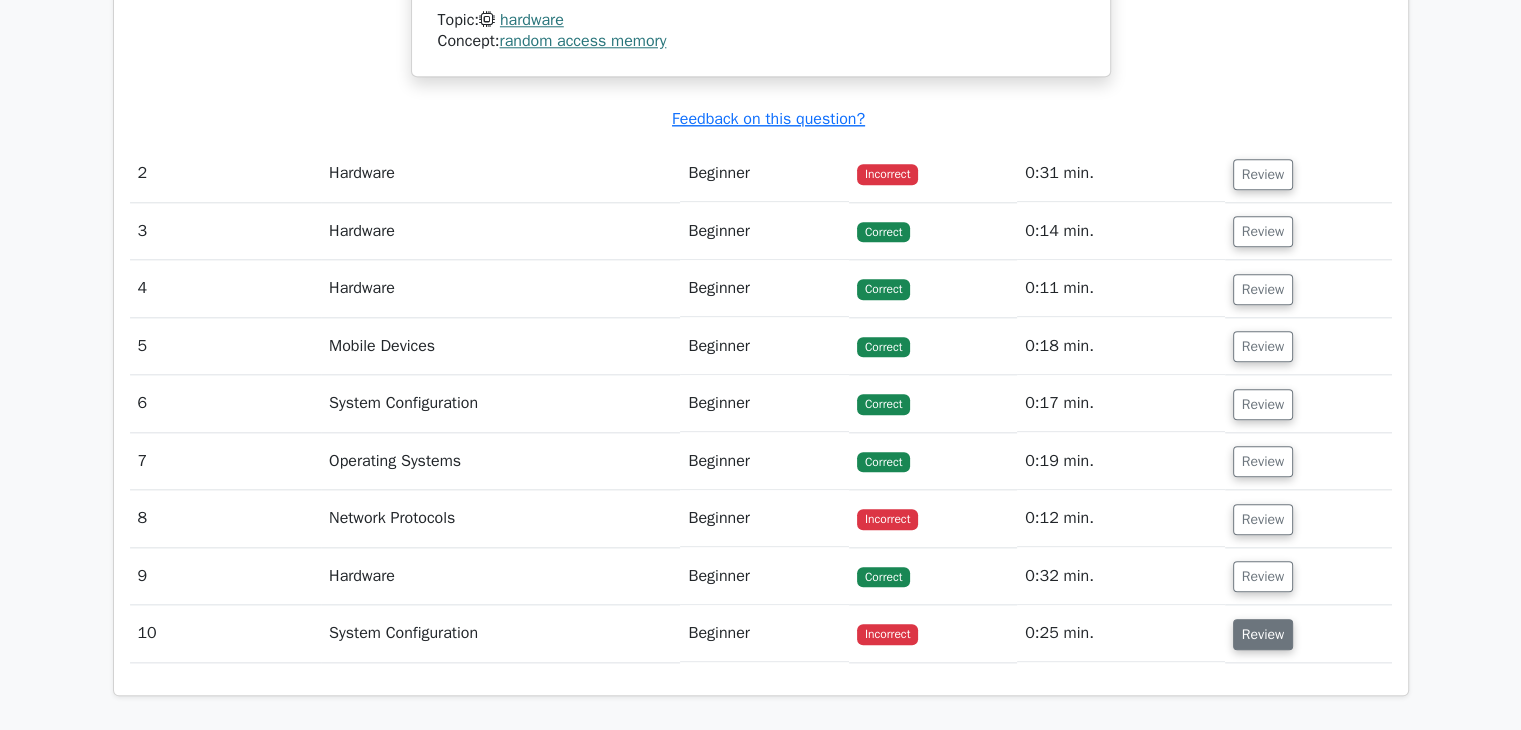 click on "Review" at bounding box center [1263, 634] 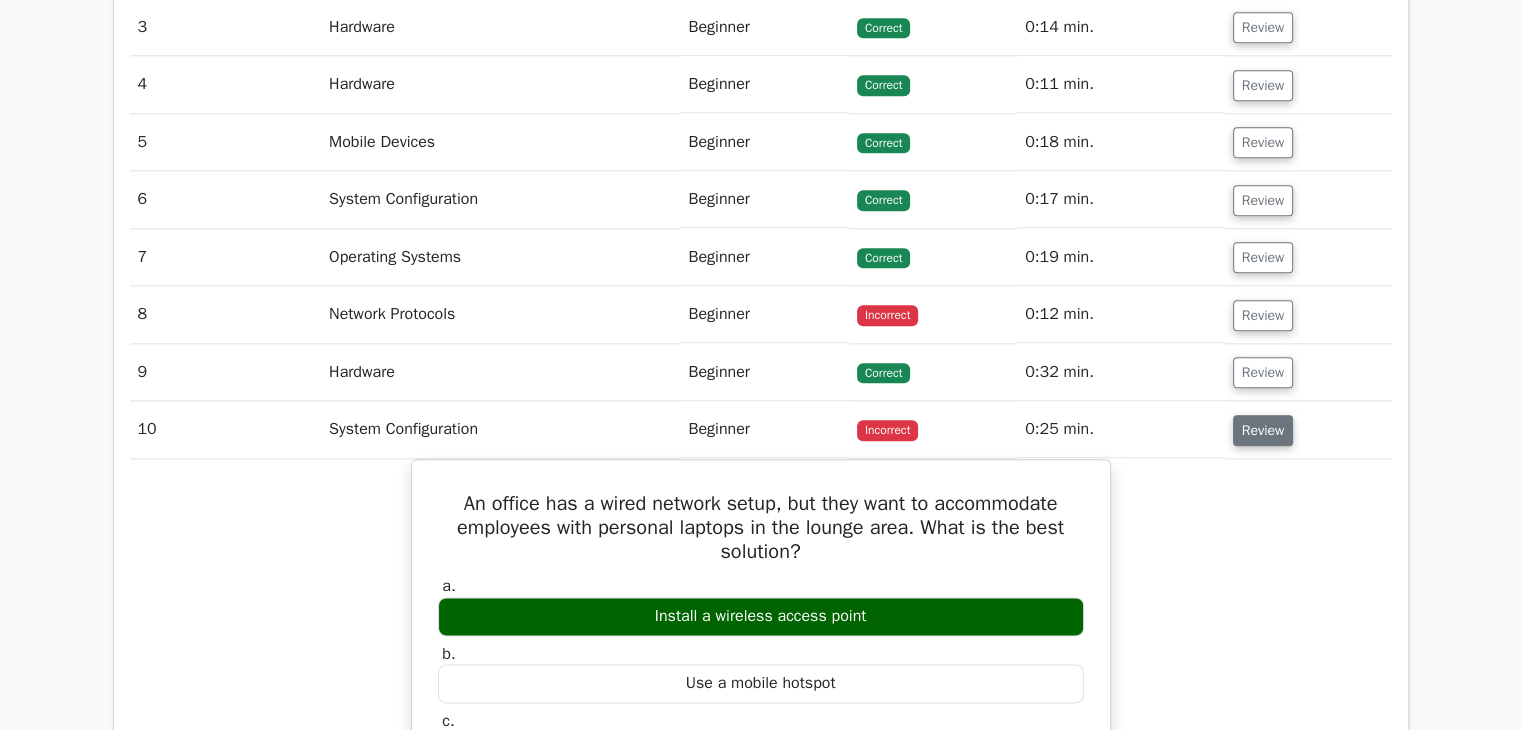 scroll, scrollTop: 2308, scrollLeft: 0, axis: vertical 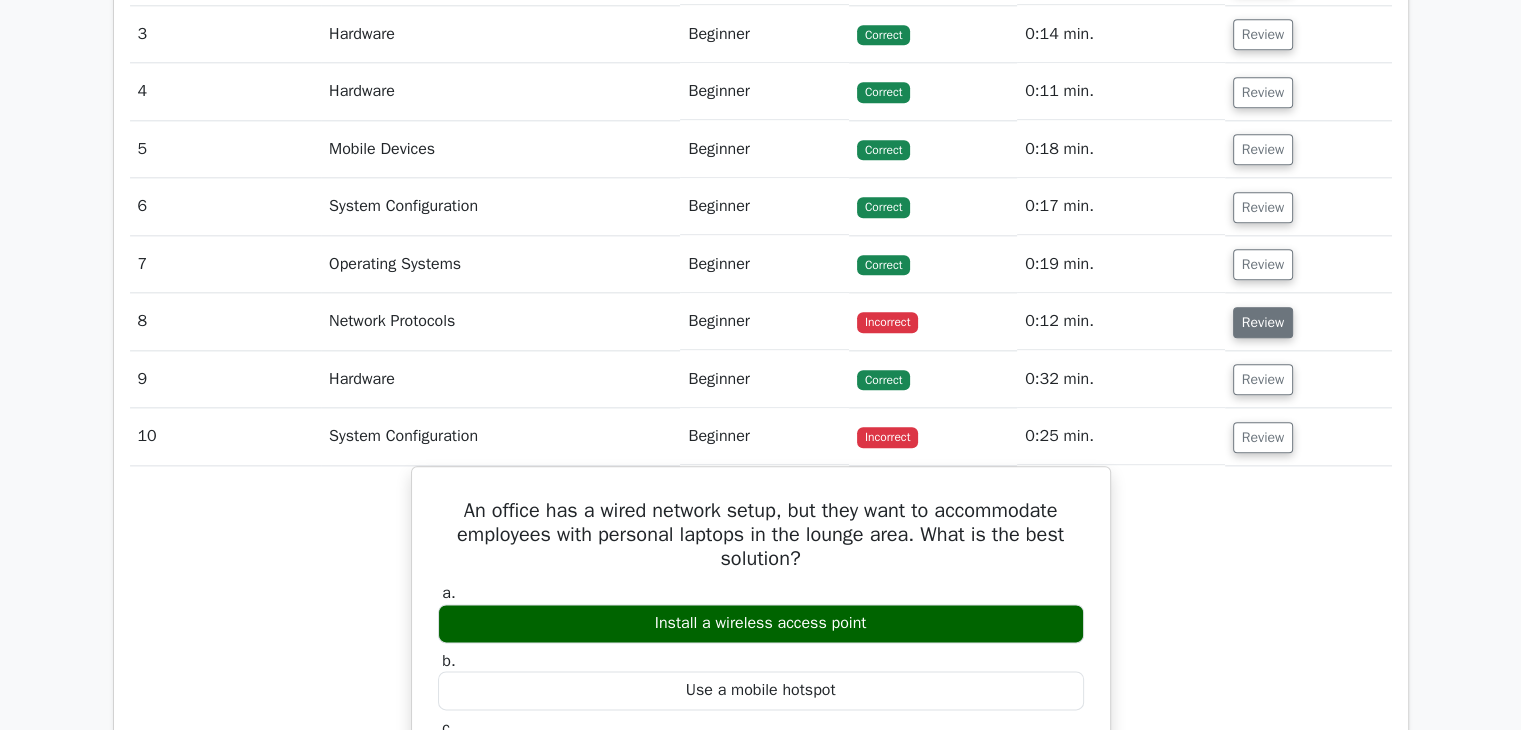 click on "Review" at bounding box center [1263, 322] 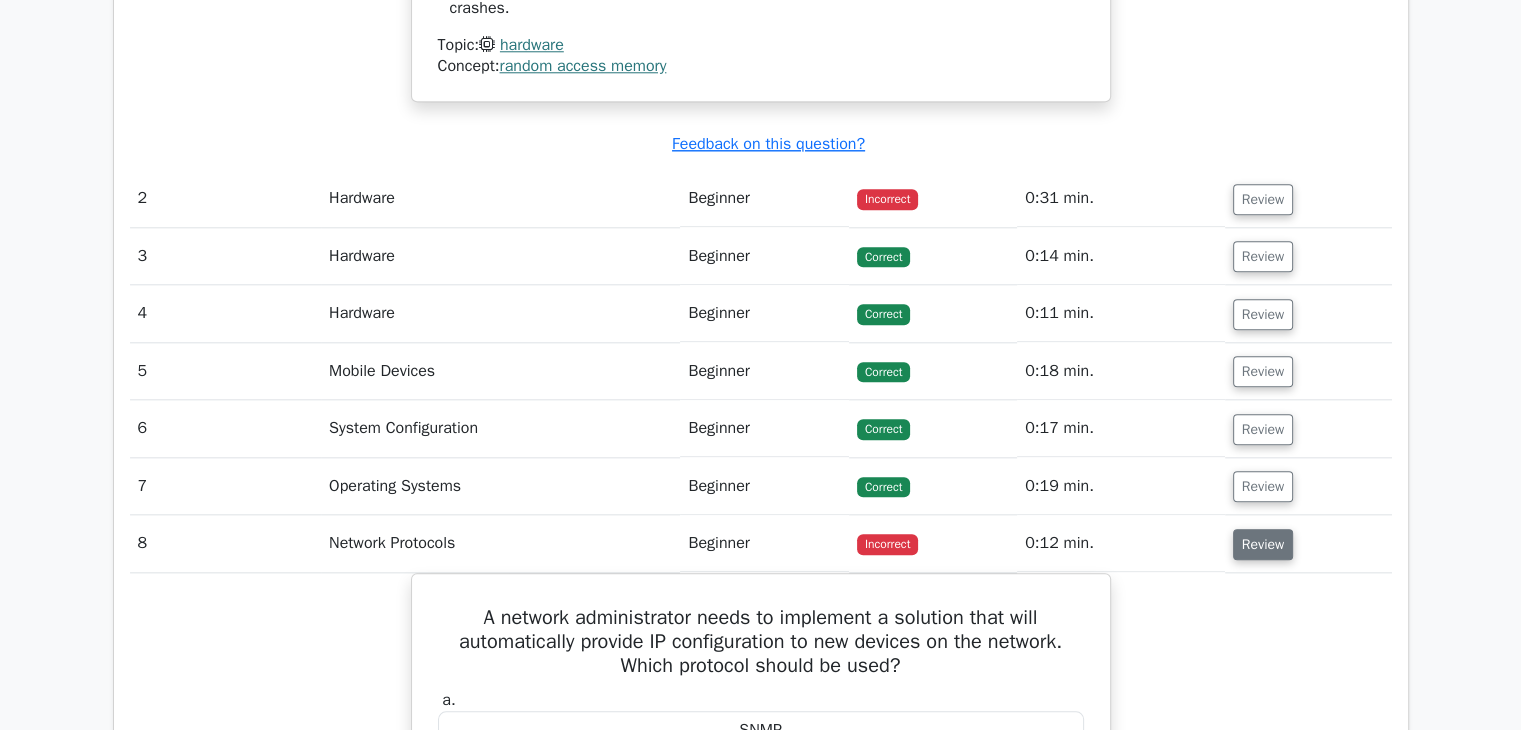 scroll, scrollTop: 2083, scrollLeft: 0, axis: vertical 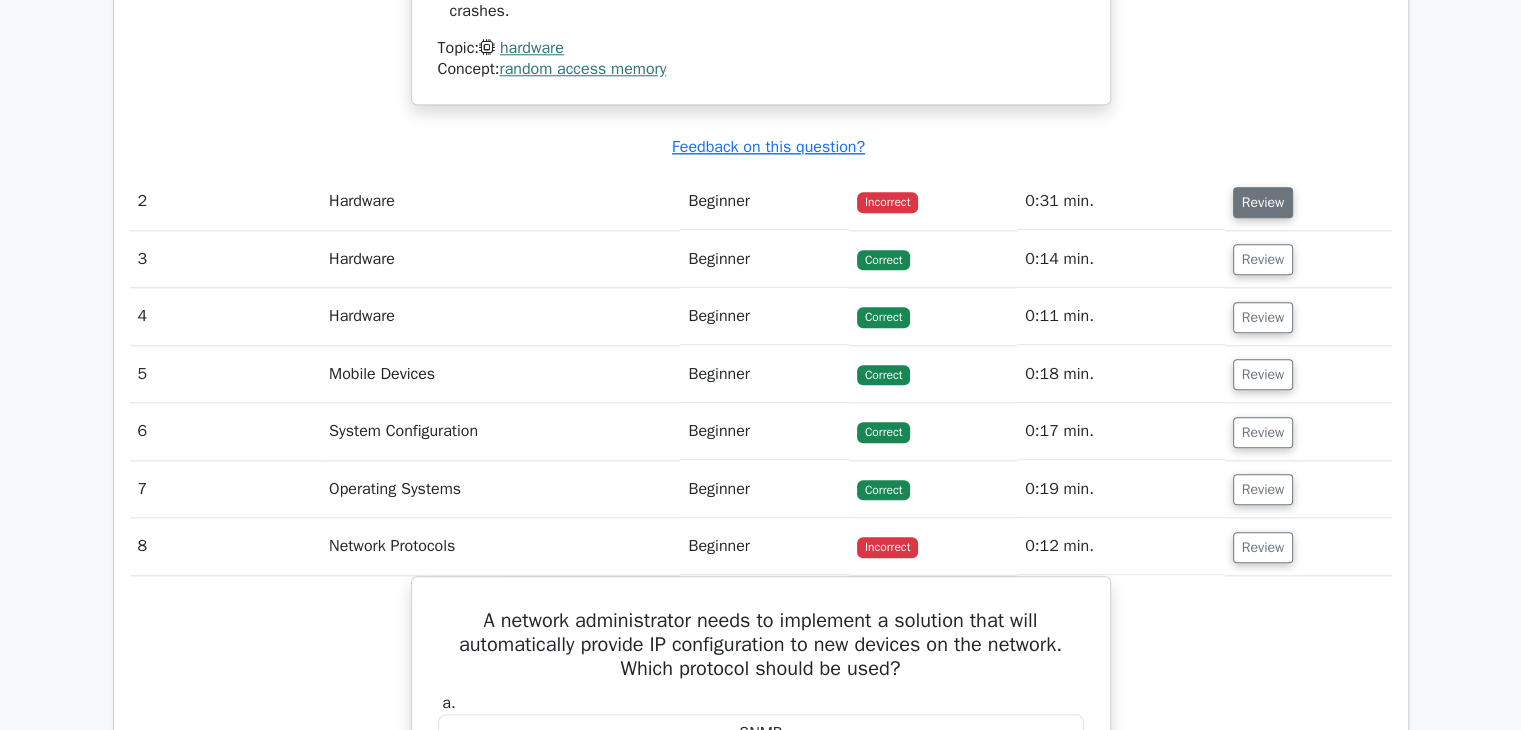 click on "Review" at bounding box center [1263, 202] 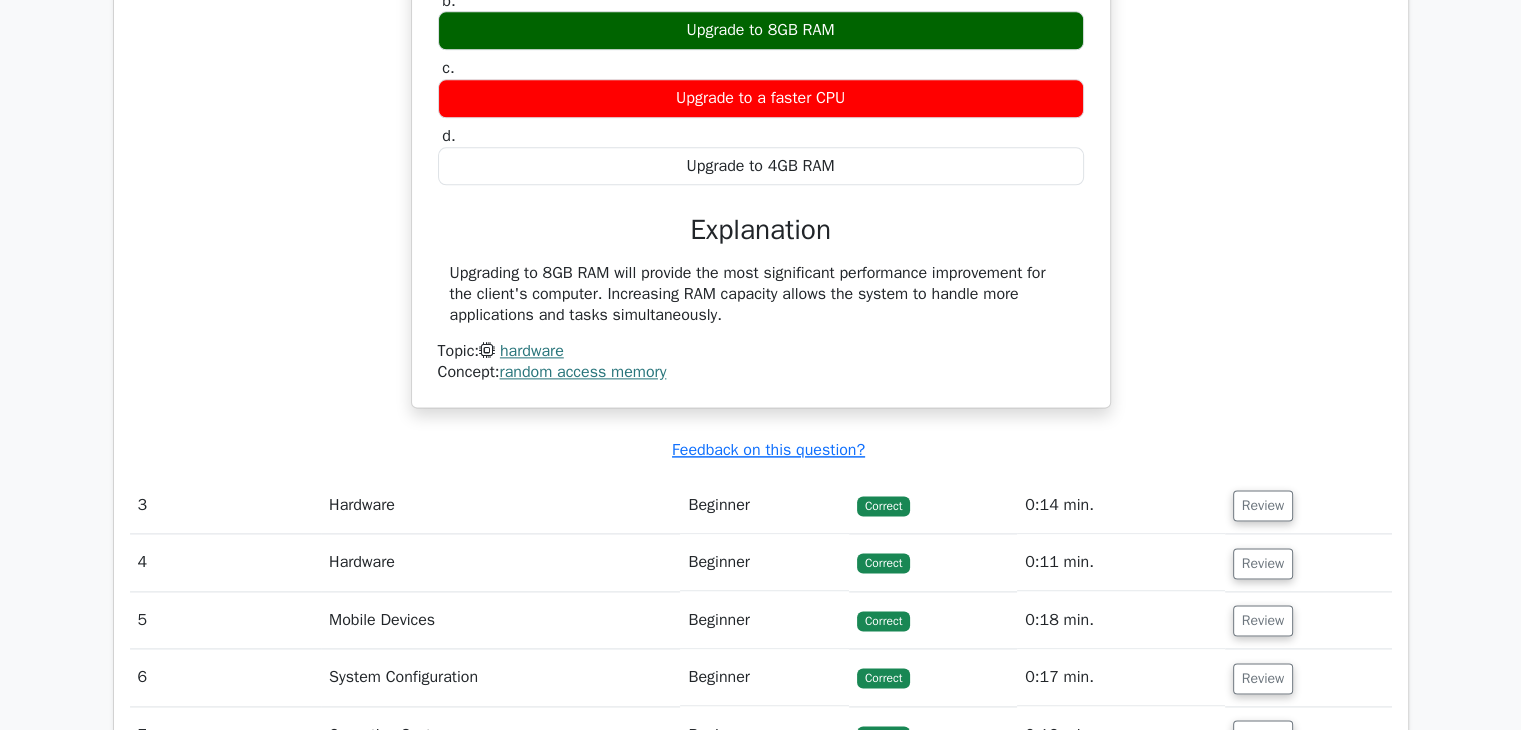 scroll, scrollTop: 2508, scrollLeft: 0, axis: vertical 